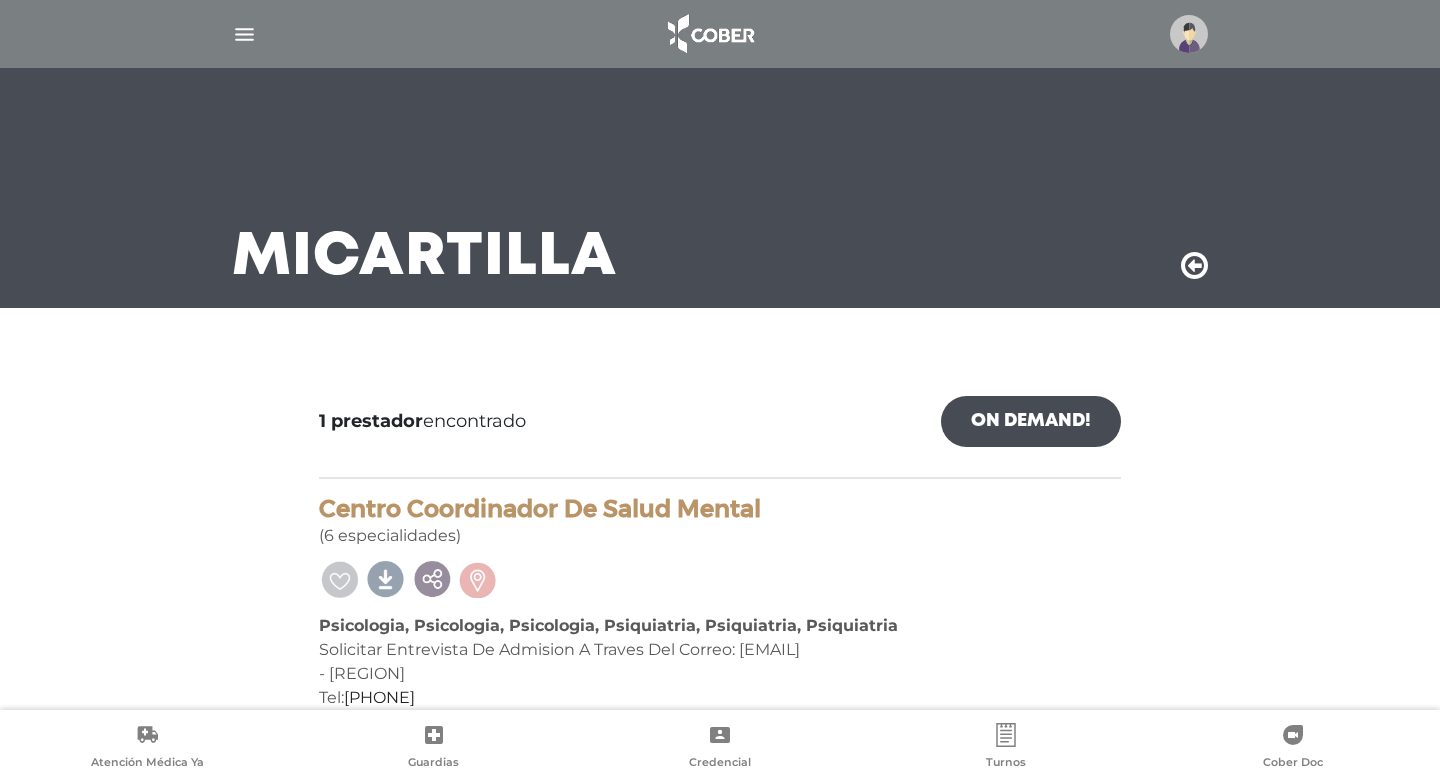 scroll, scrollTop: 202, scrollLeft: 0, axis: vertical 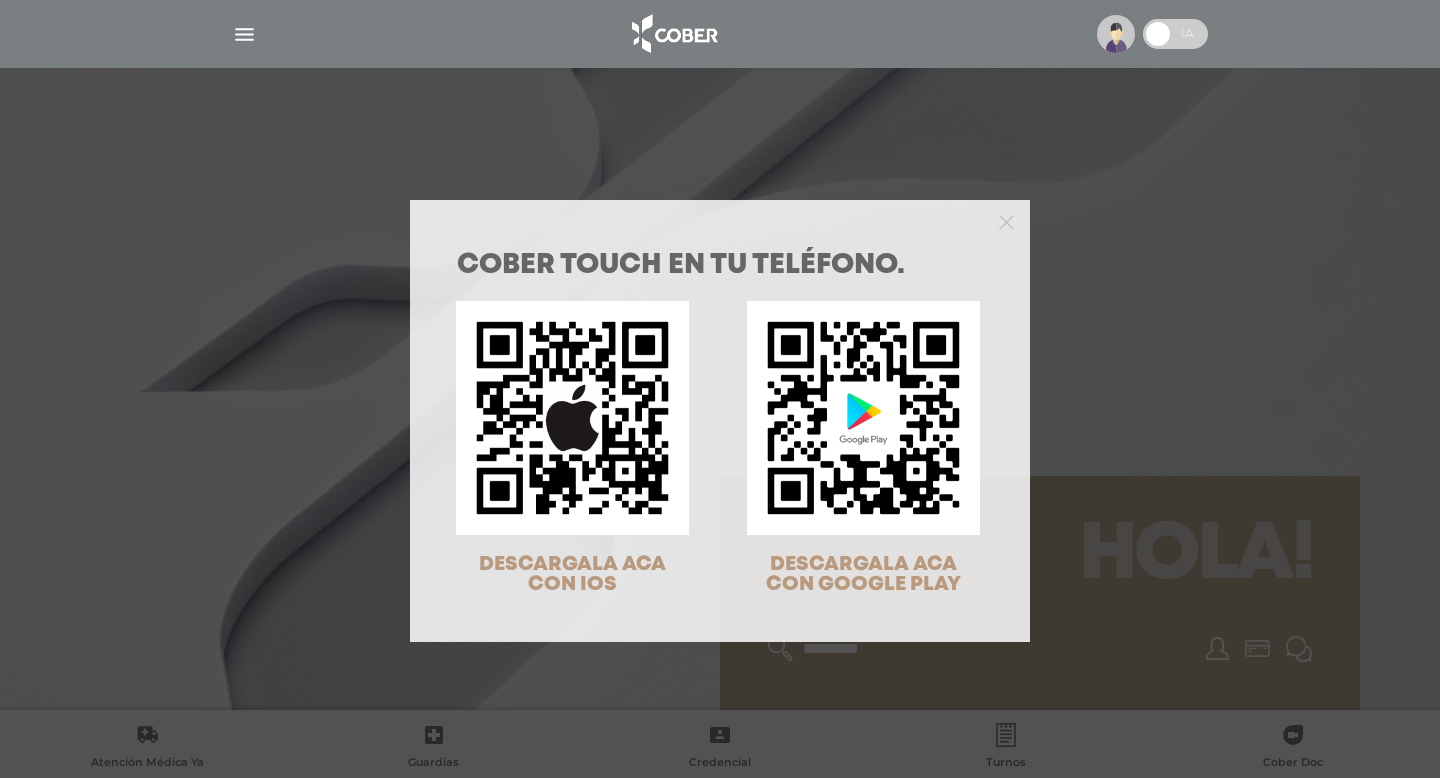 click on "COBER TOUCH en tu teléfono.
DESCARGALA ACA CON IOS
DESCARGALA ACA CON GOOGLE PLAY" at bounding box center [720, 440] 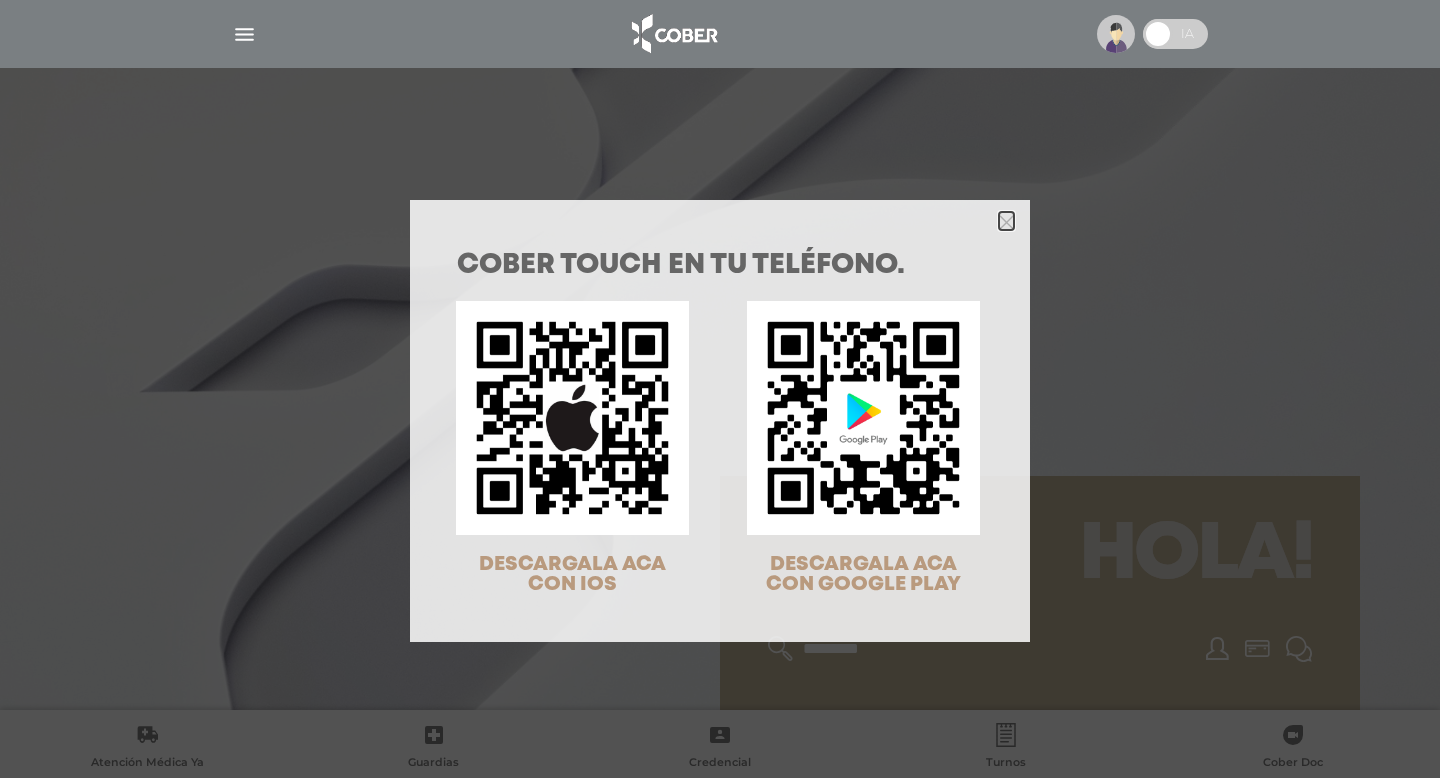 click at bounding box center (1006, 222) 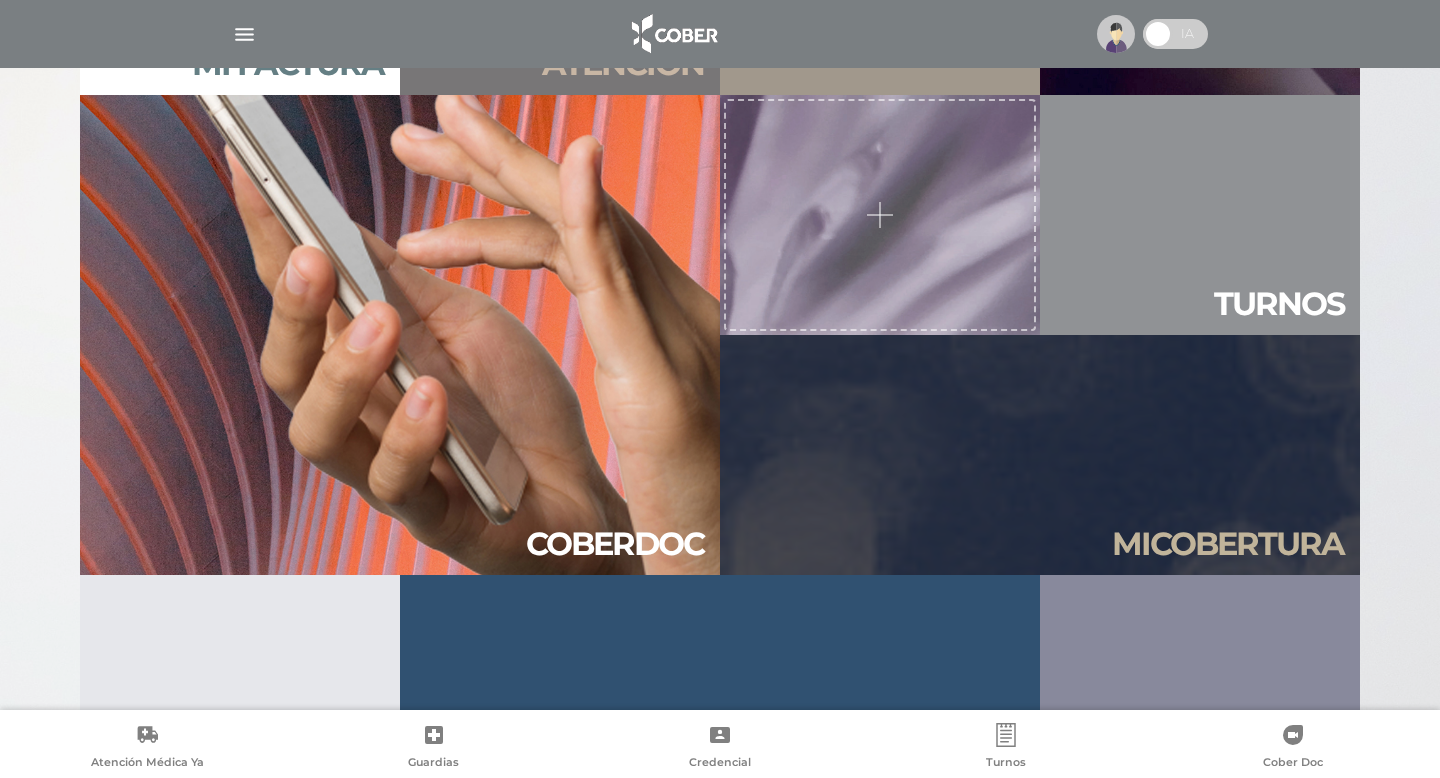 scroll, scrollTop: 2160, scrollLeft: 0, axis: vertical 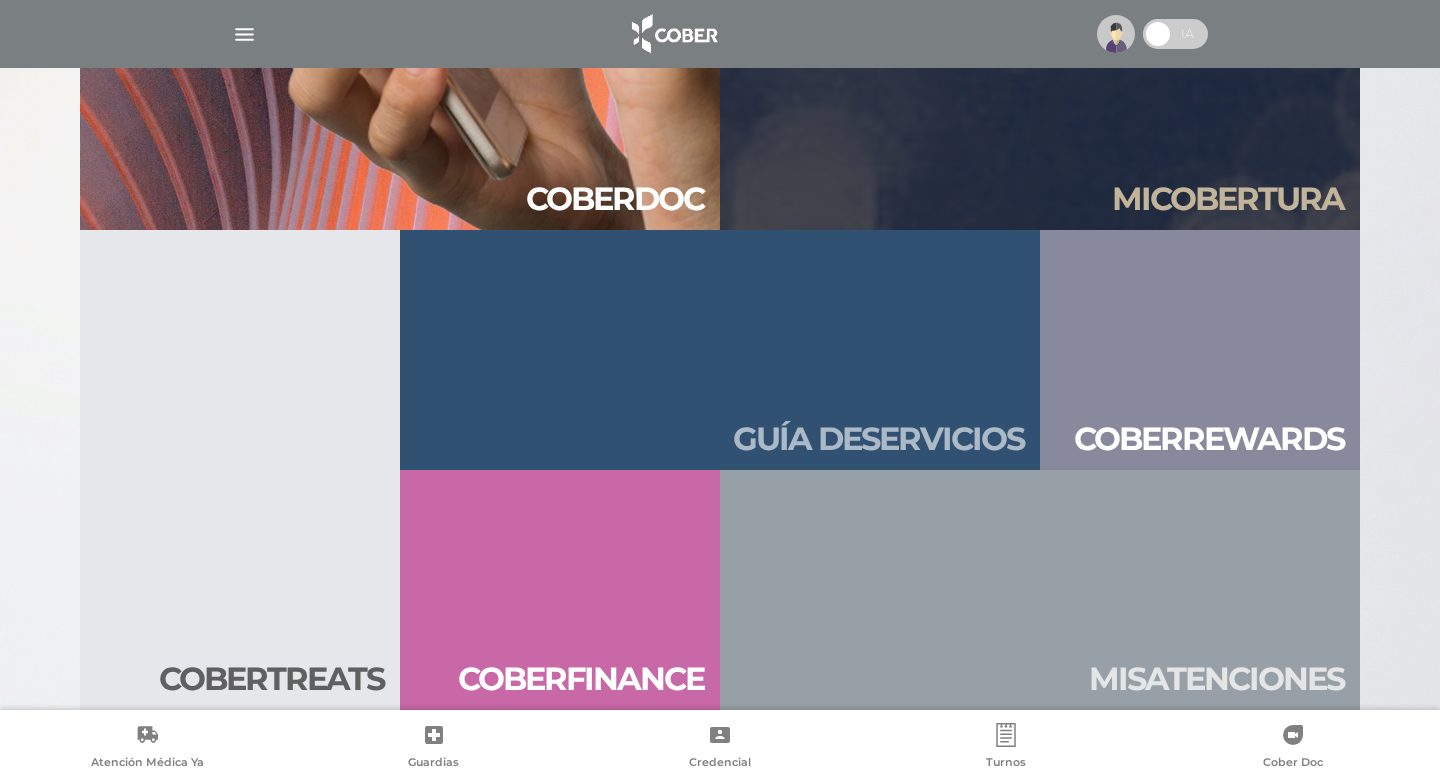 click on "Guía de  servicios" at bounding box center [720, 350] 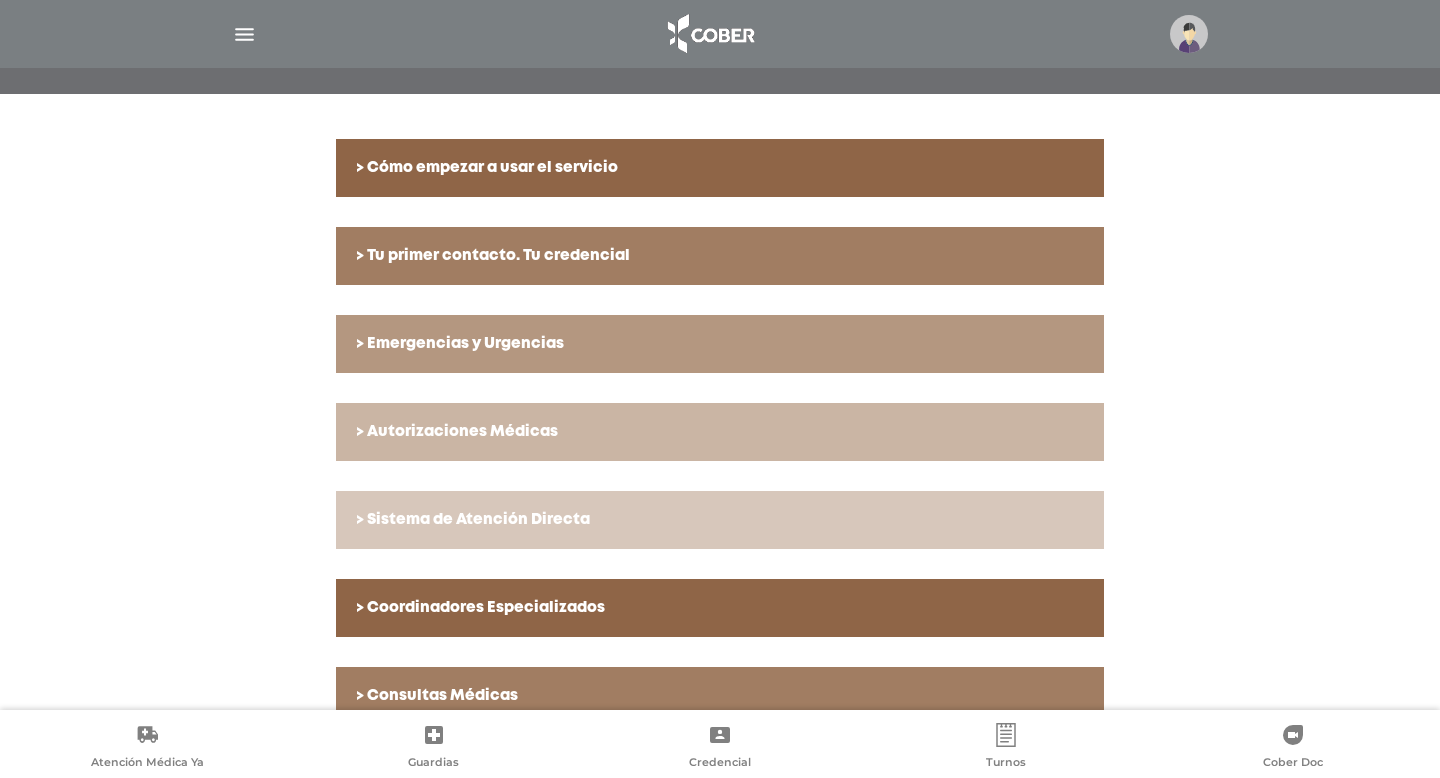 scroll, scrollTop: 467, scrollLeft: 0, axis: vertical 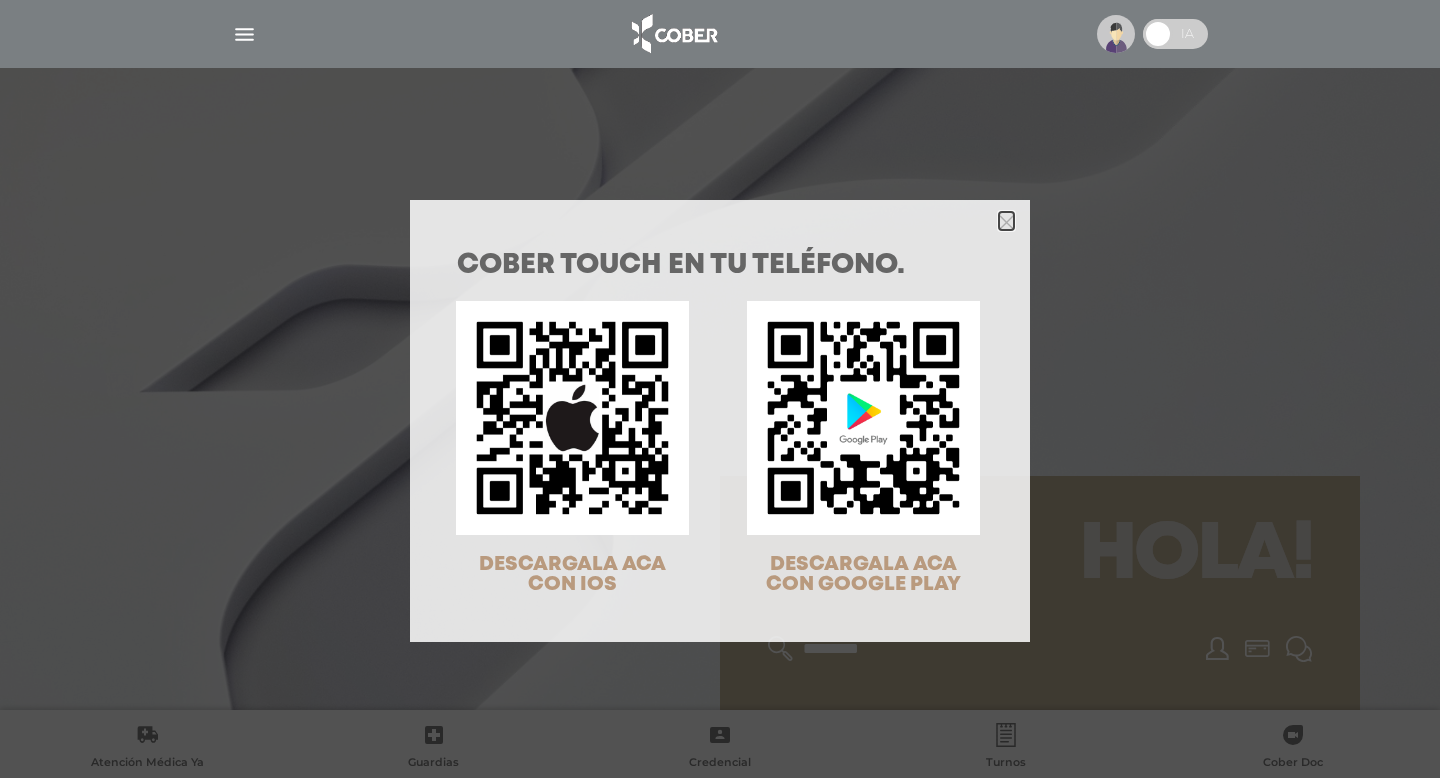 click at bounding box center (1006, 222) 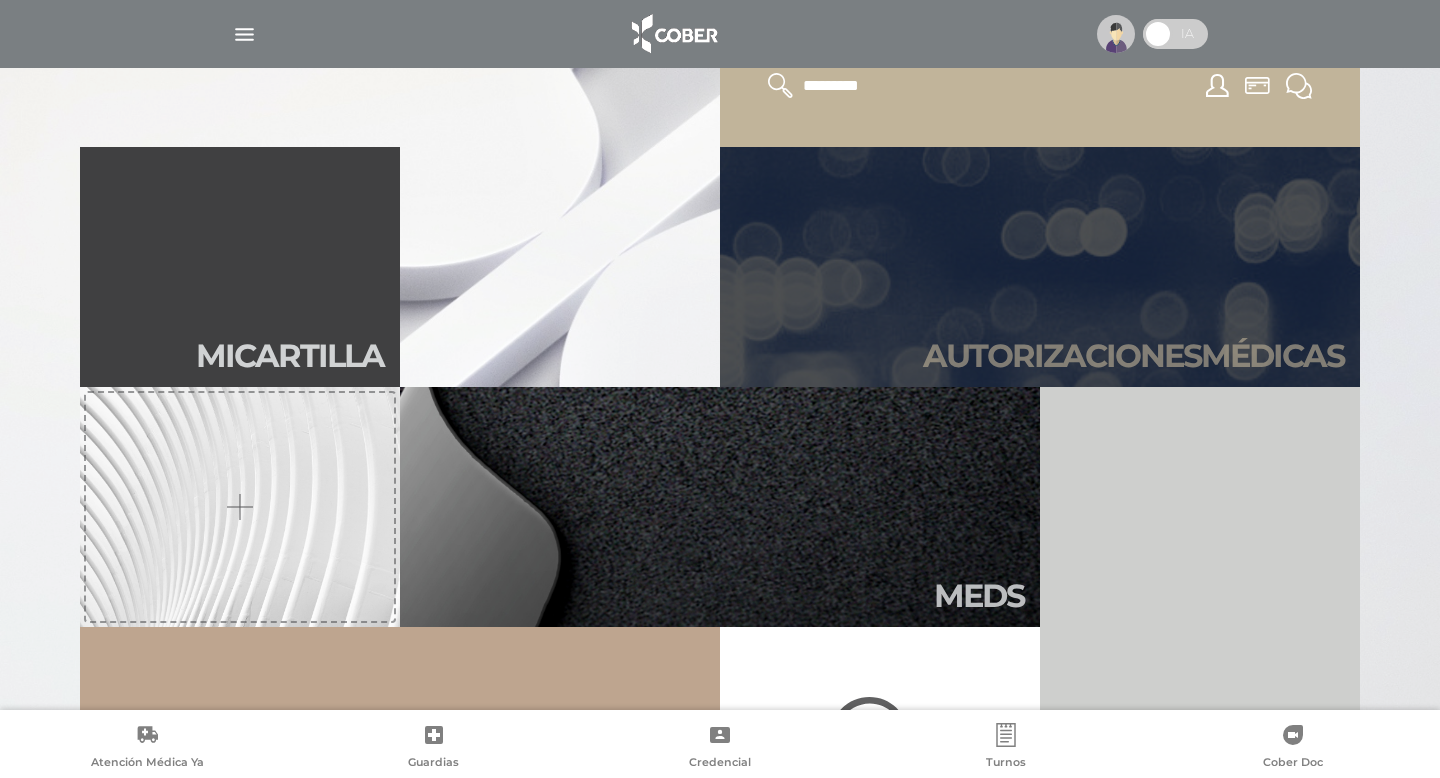 scroll, scrollTop: 608, scrollLeft: 0, axis: vertical 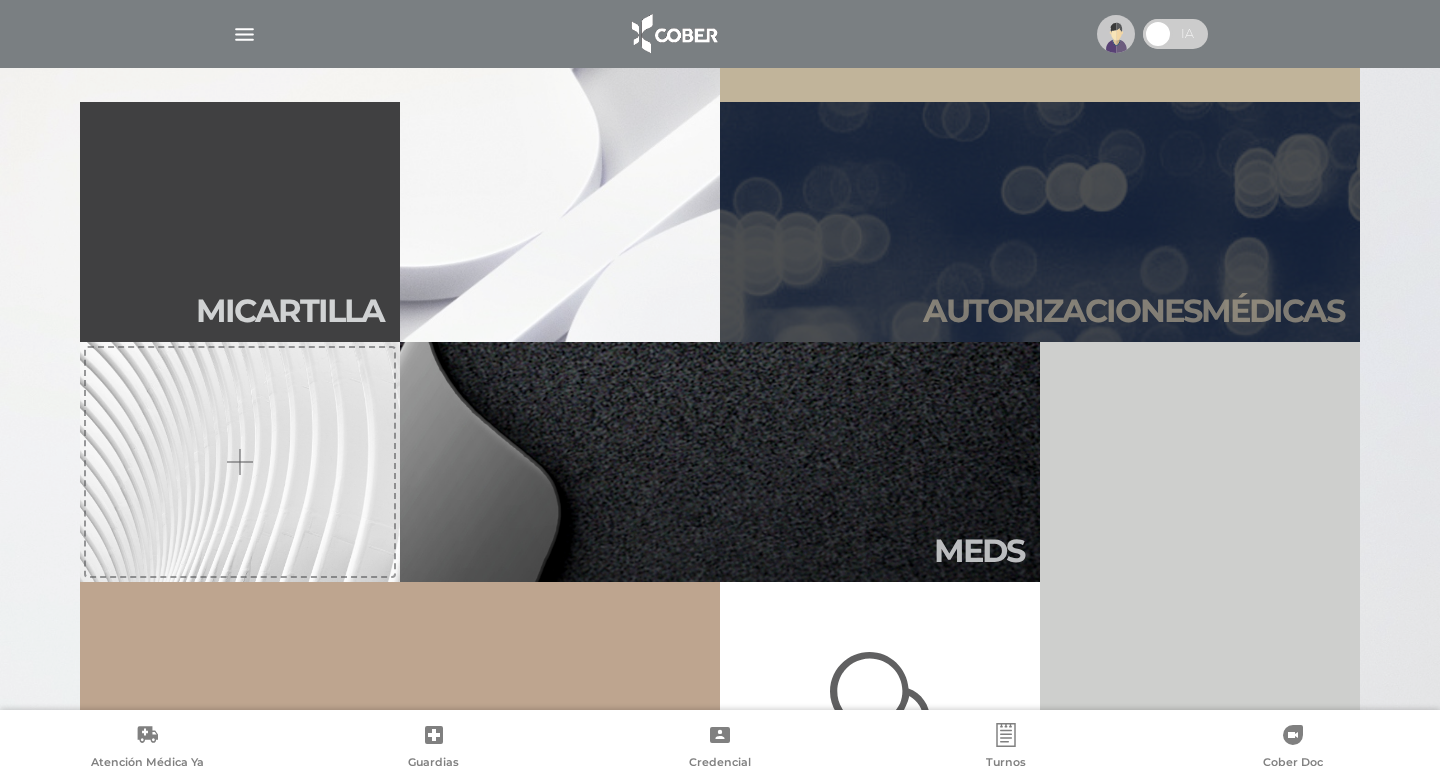 click on "Autori zaciones  médicas" at bounding box center (1040, 222) 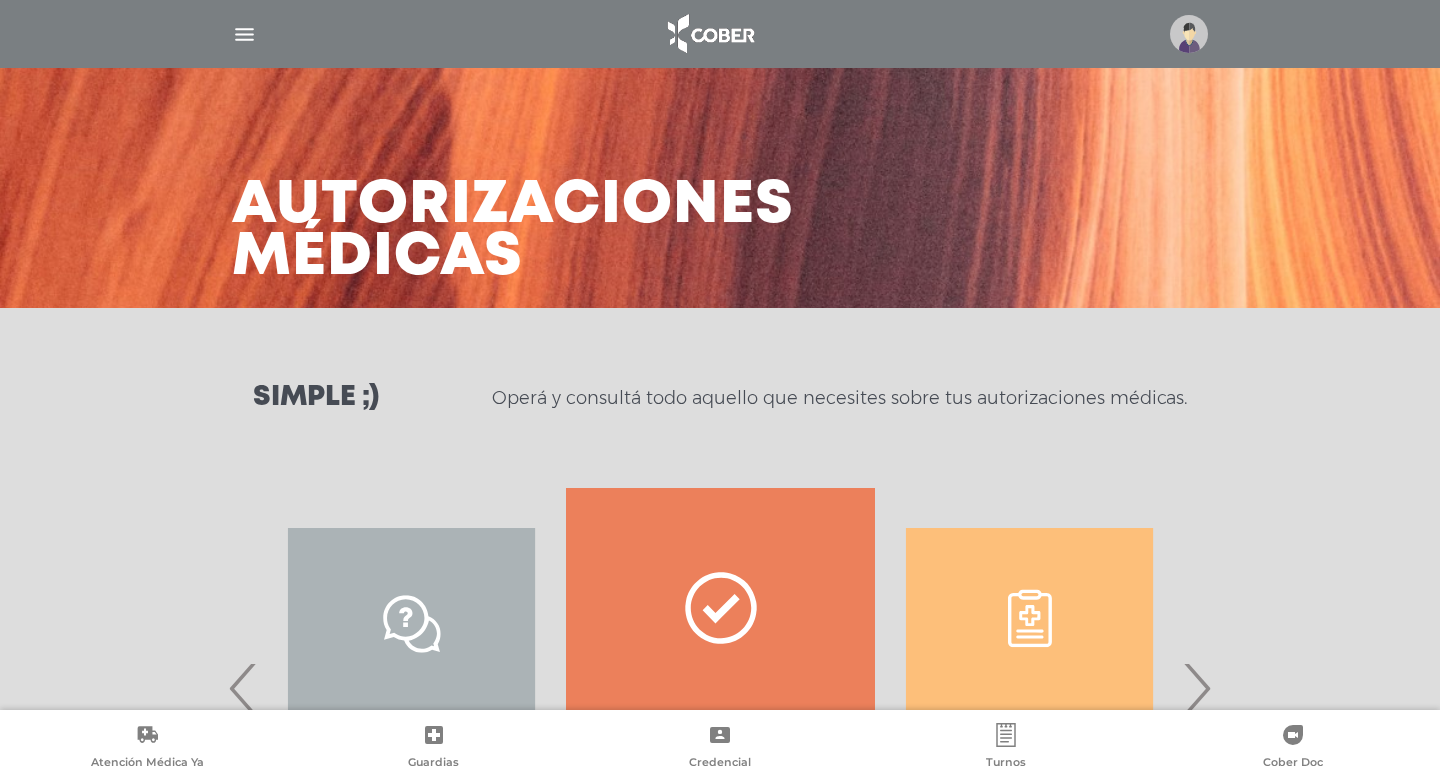 scroll, scrollTop: 0, scrollLeft: 0, axis: both 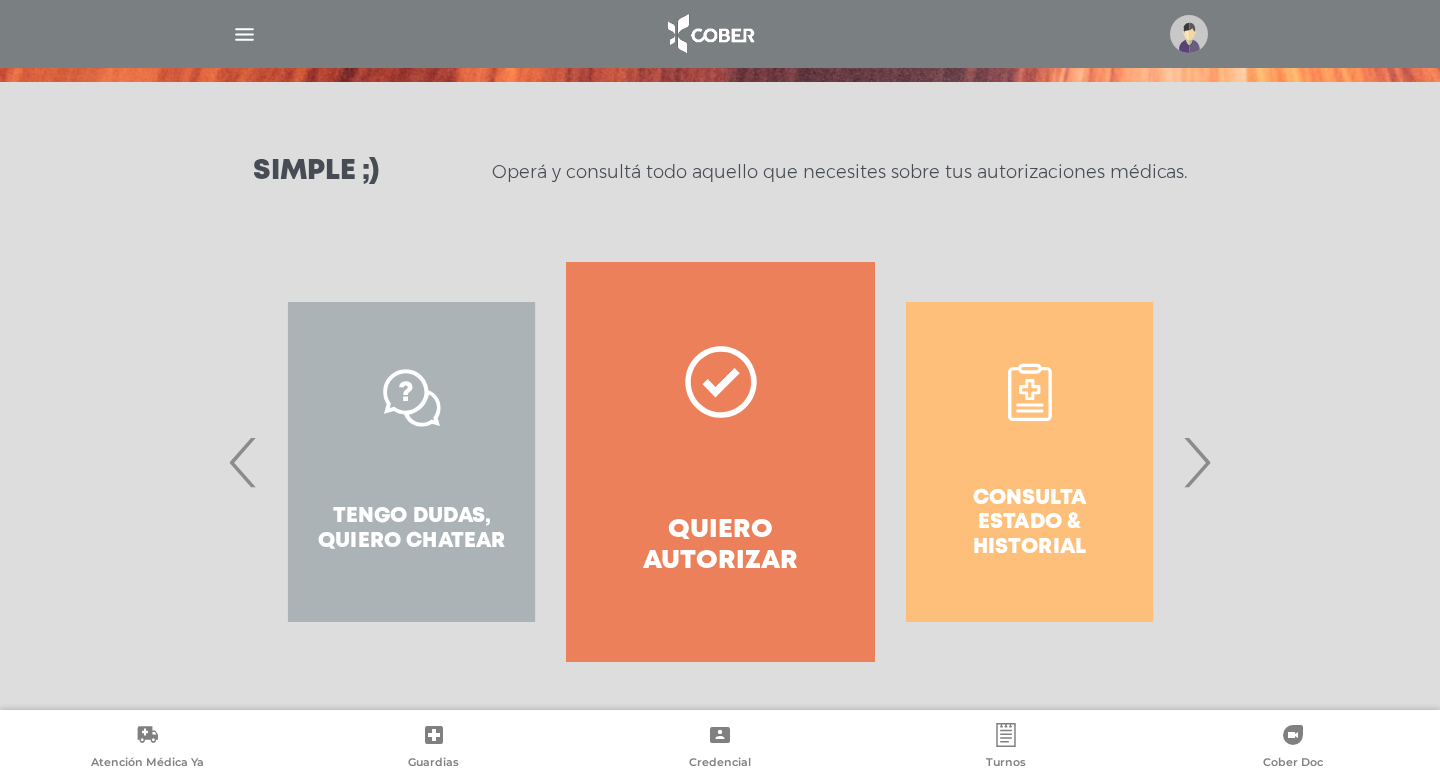 click on "Quiero autorizar" at bounding box center [720, 462] 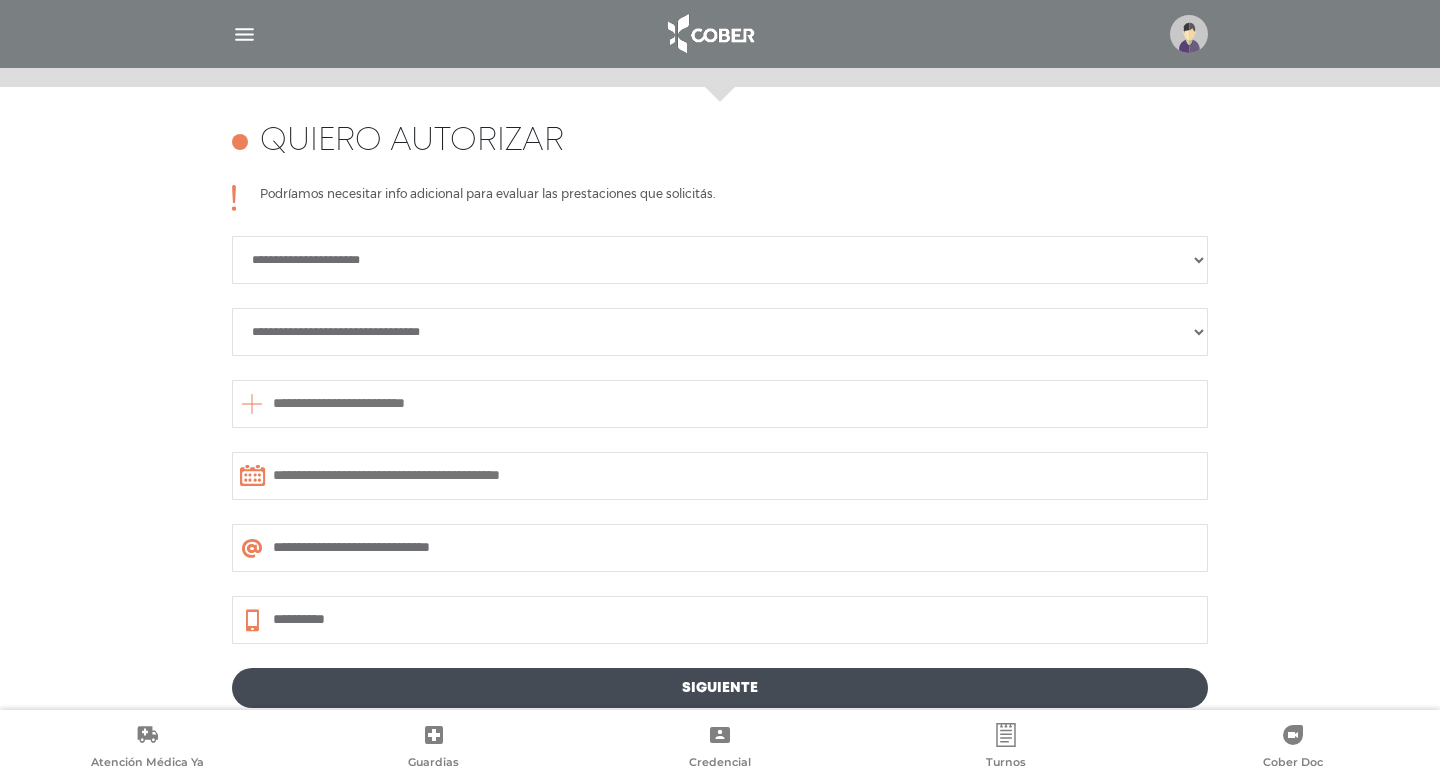 scroll, scrollTop: 888, scrollLeft: 0, axis: vertical 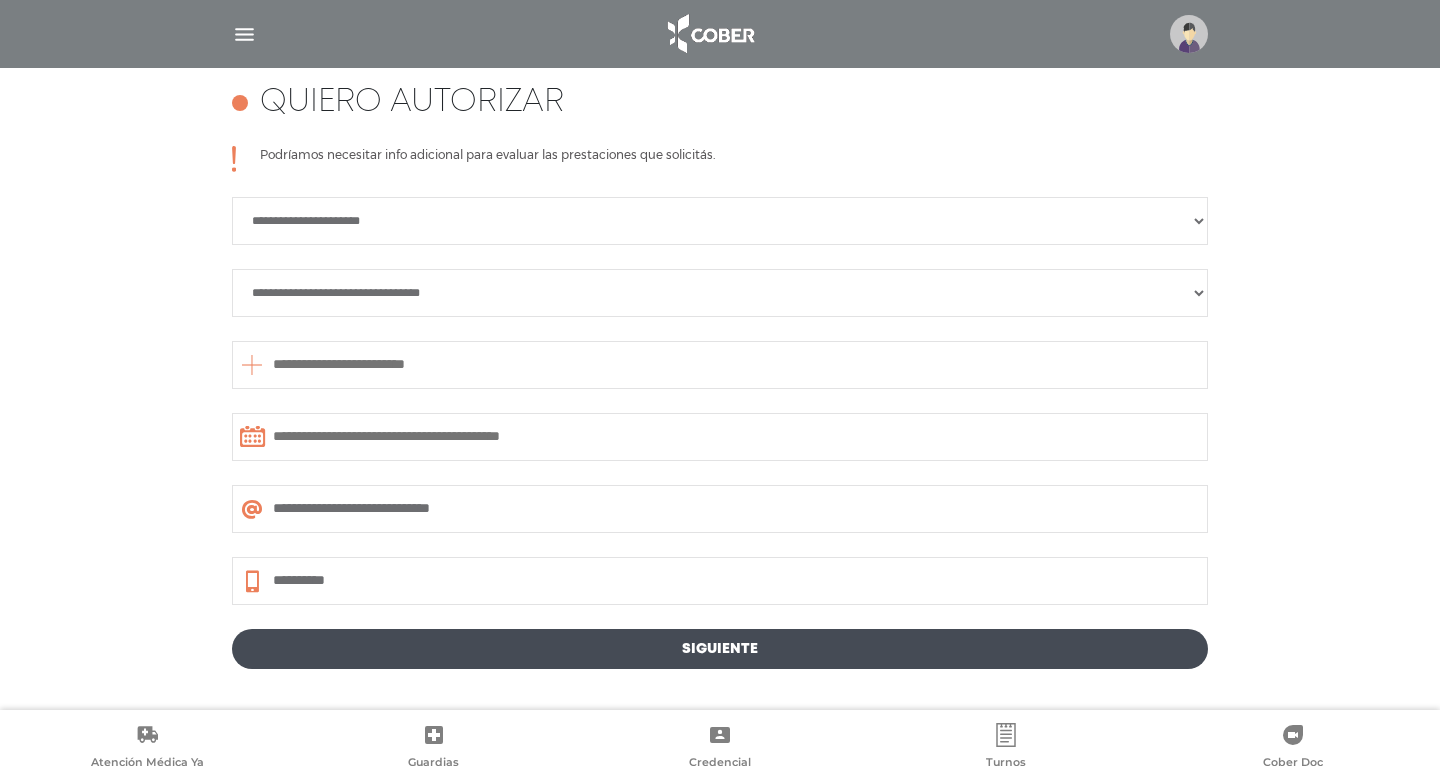 click on "**********" at bounding box center [720, 375] 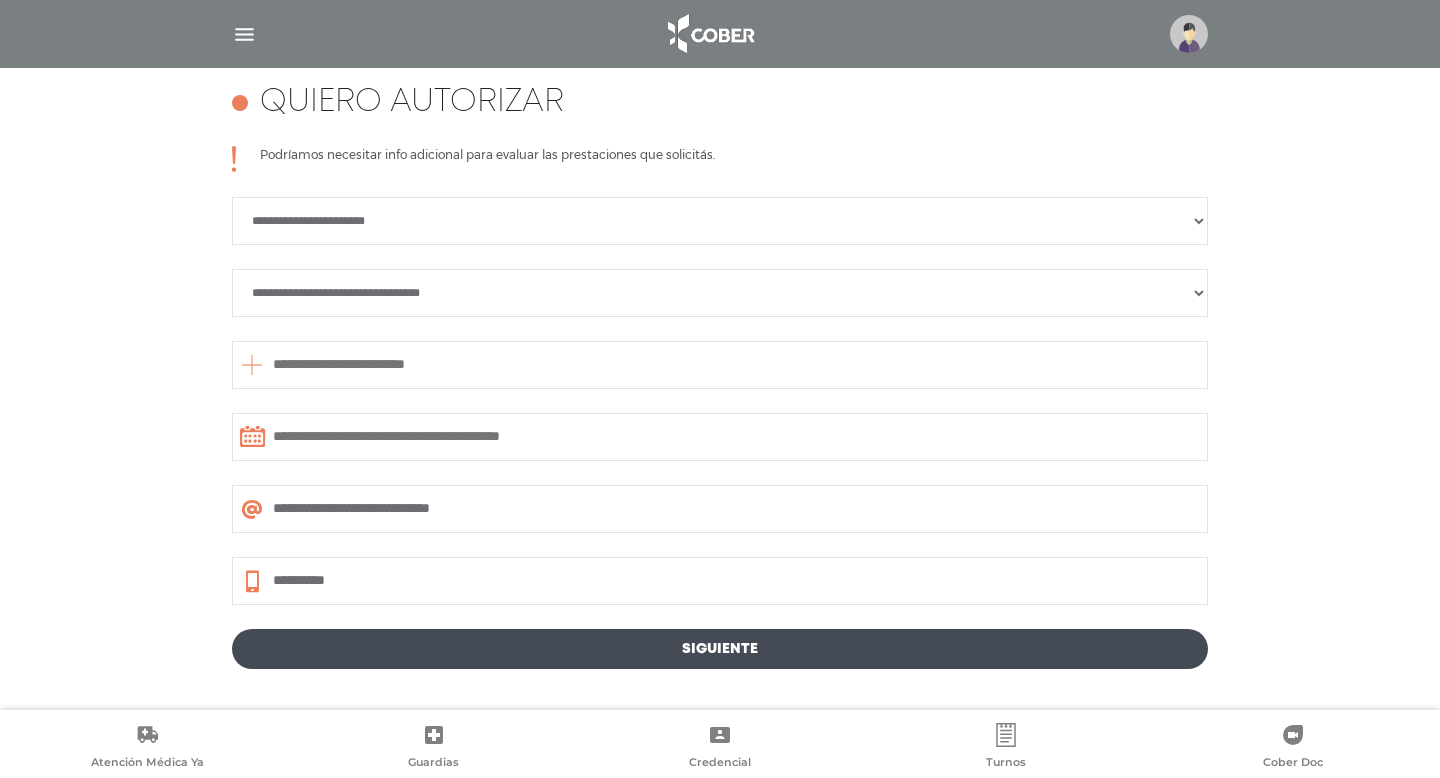 click on "**********" at bounding box center (720, 293) 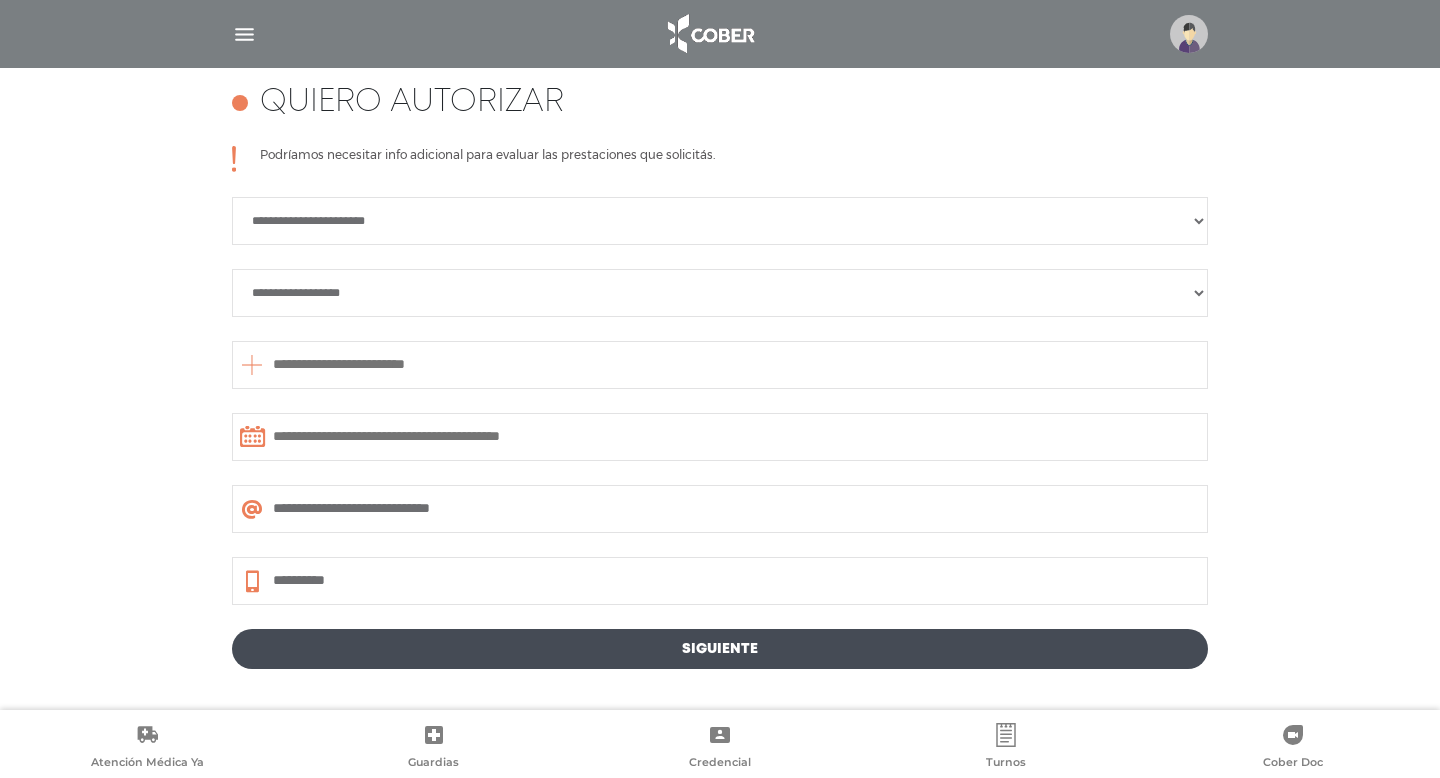 click at bounding box center (720, 365) 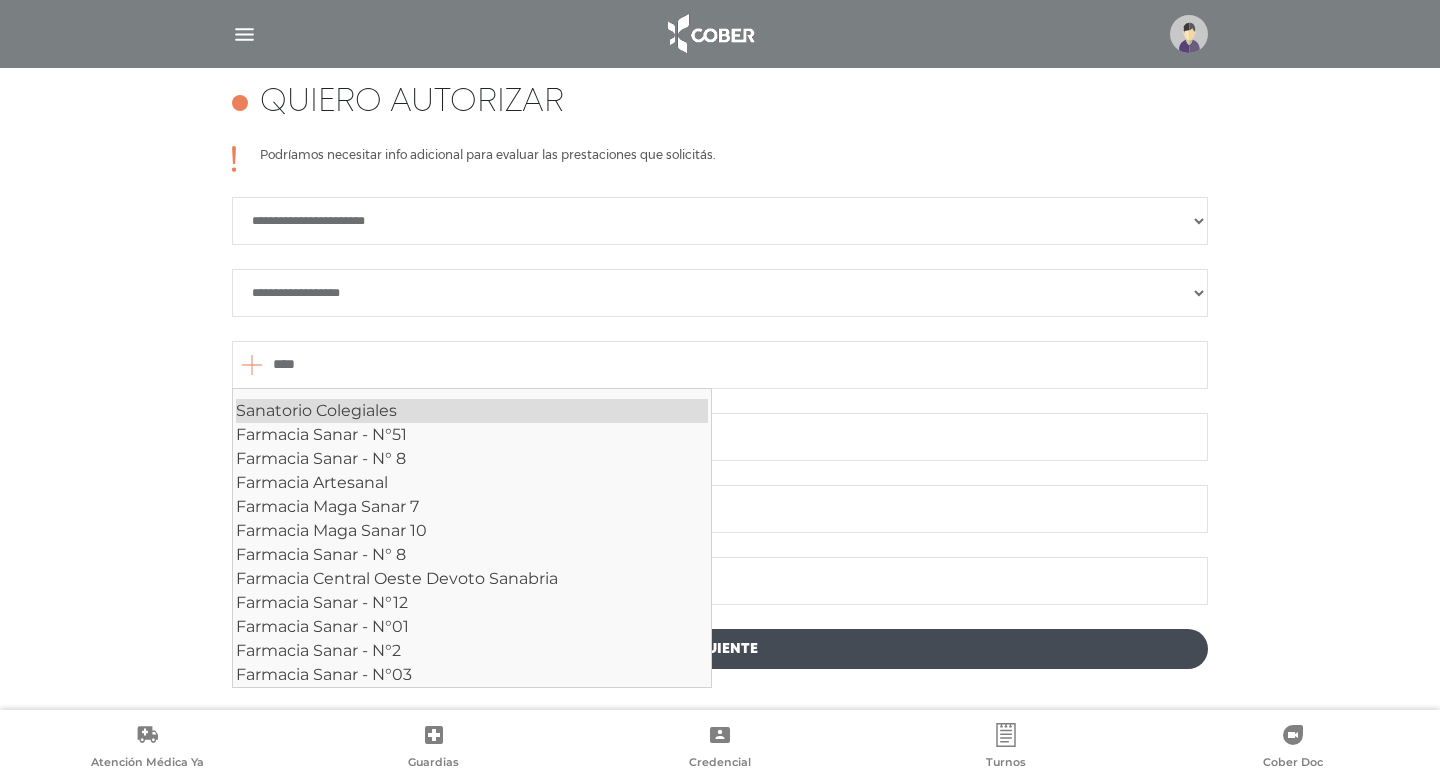 click on "Sanatorio Colegiales" at bounding box center (472, 411) 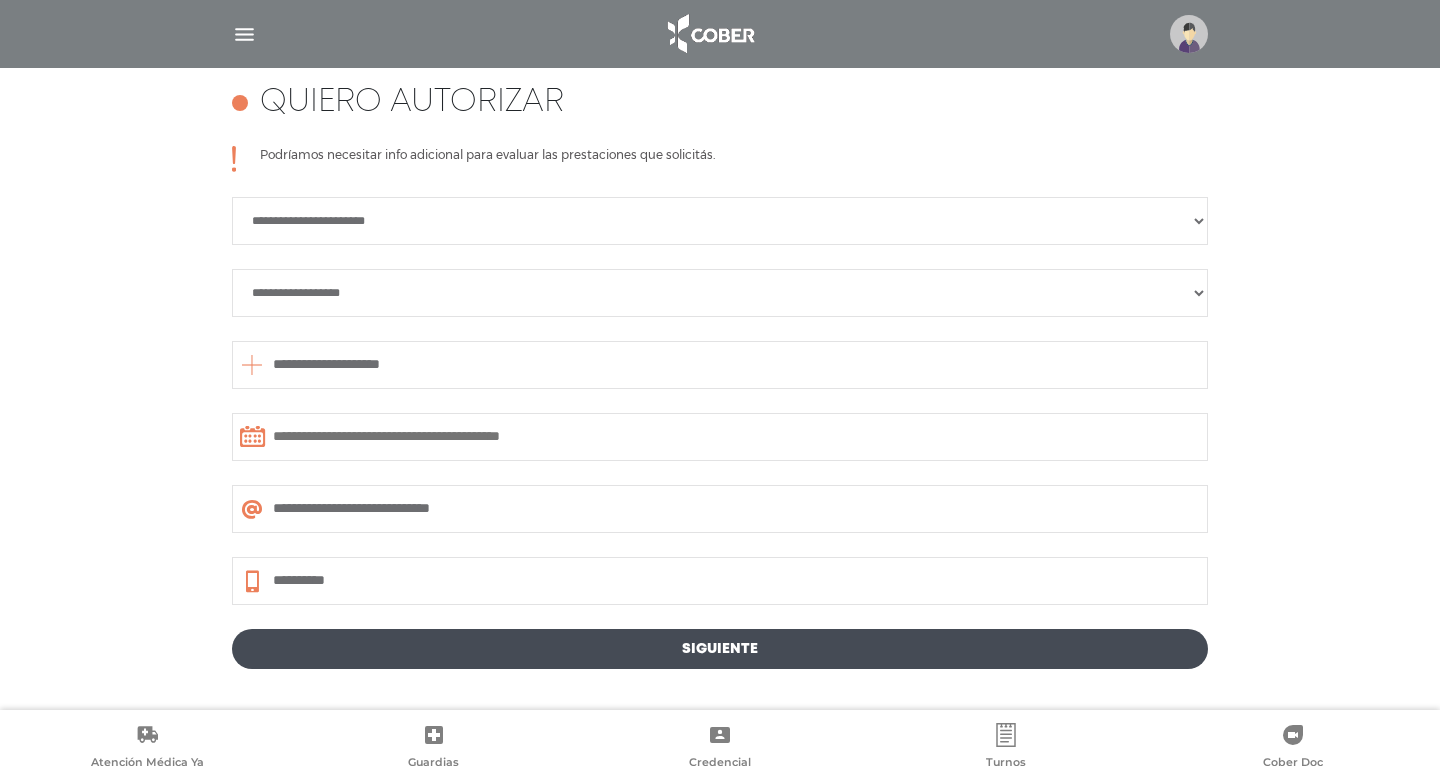 type on "**********" 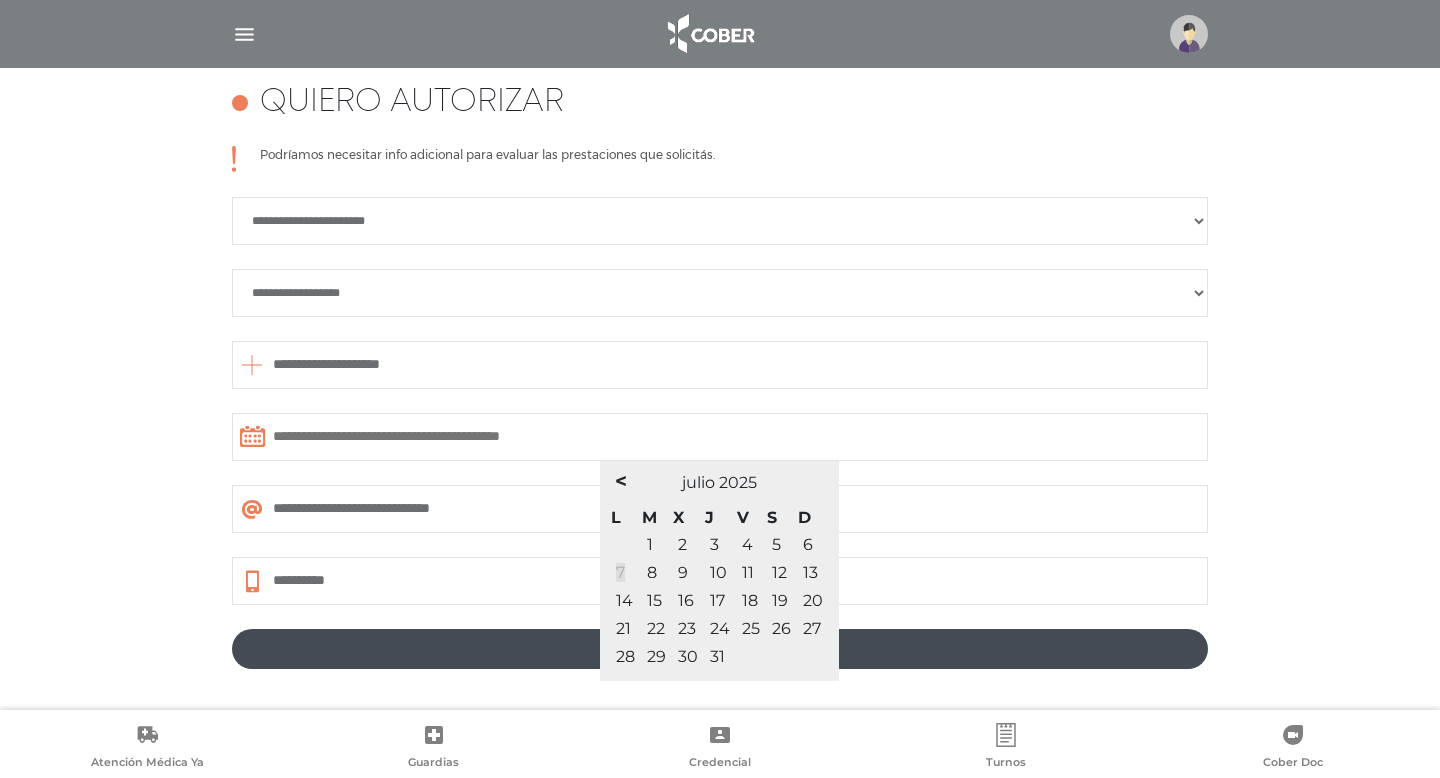 click on "7" at bounding box center [620, 572] 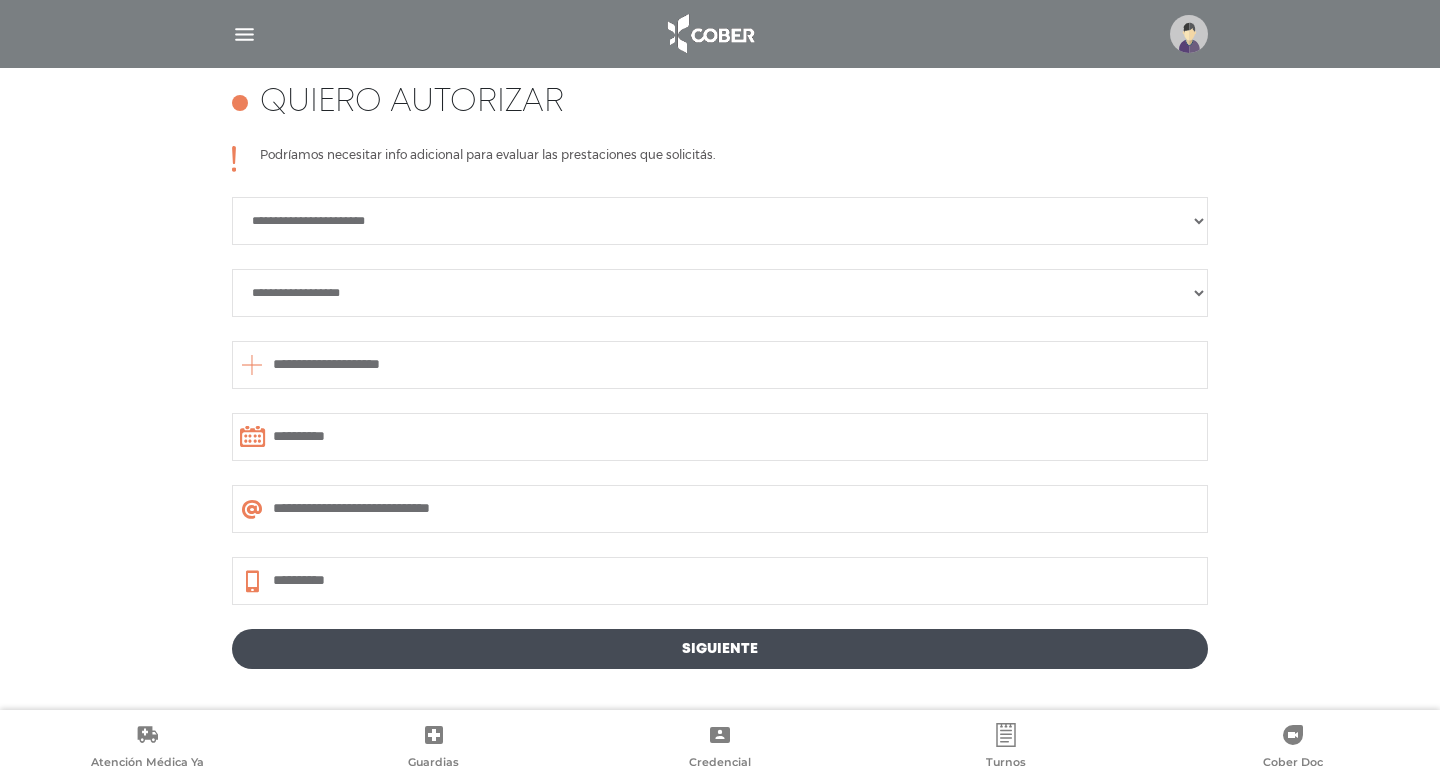 click on "**********" at bounding box center (720, 509) 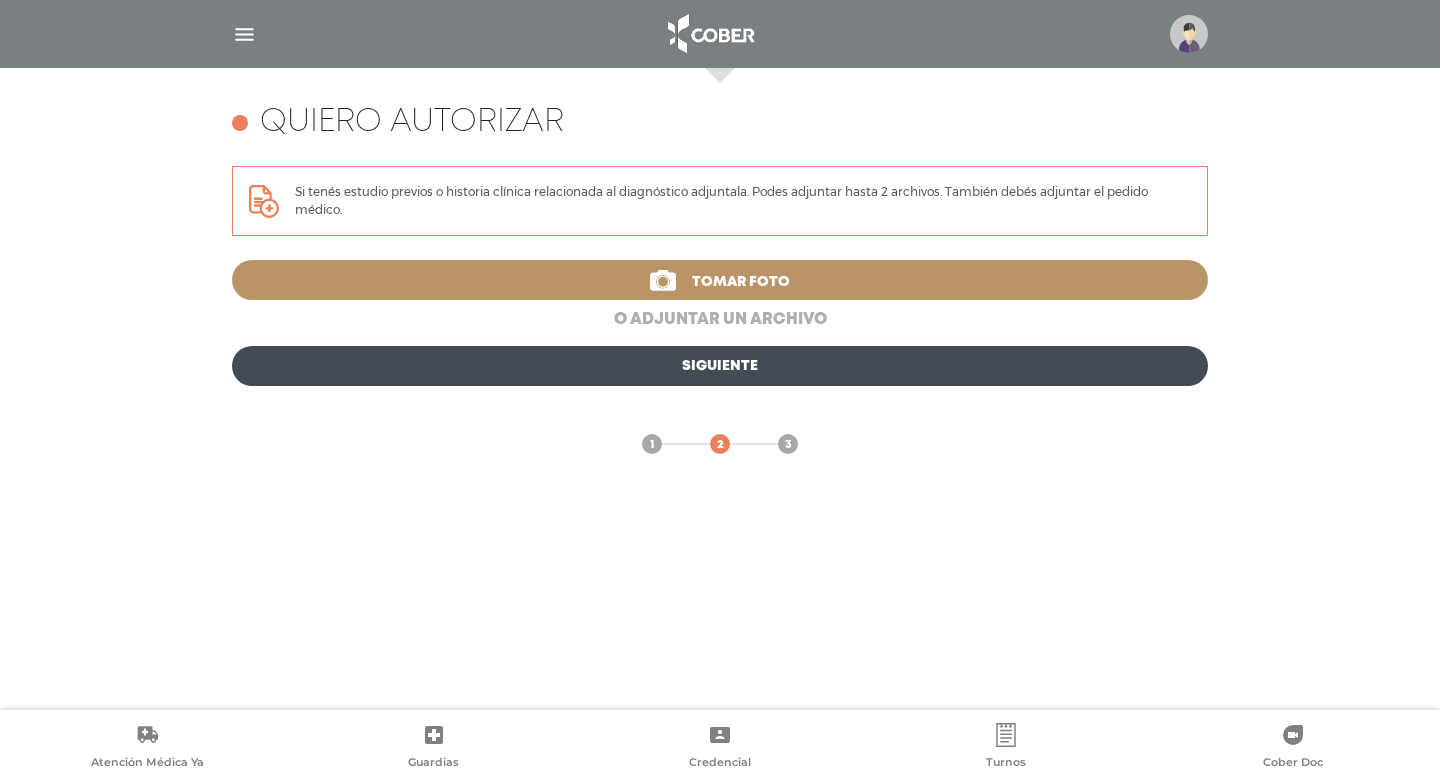 click on "o adjuntar un archivo" at bounding box center (720, 320) 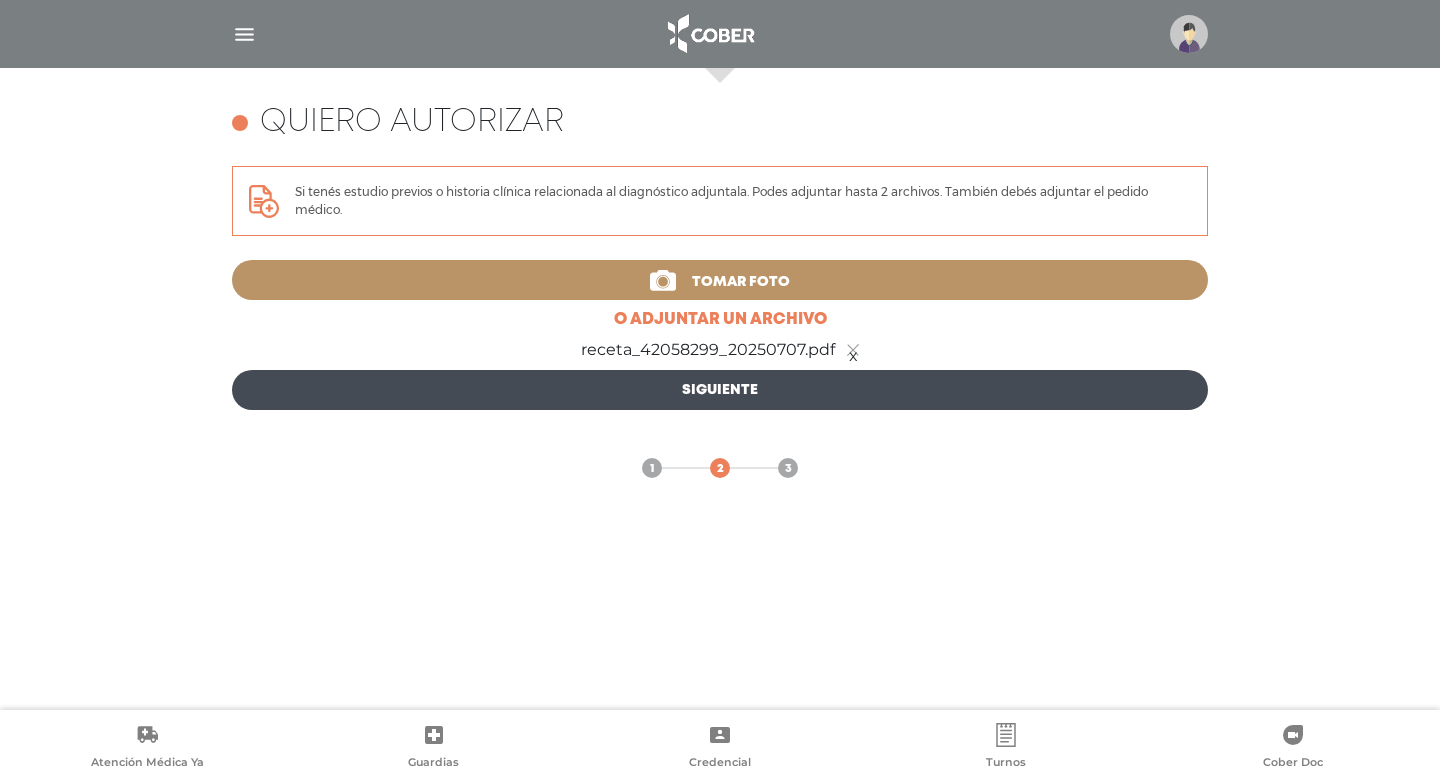 click on "Siguiente" at bounding box center [720, 390] 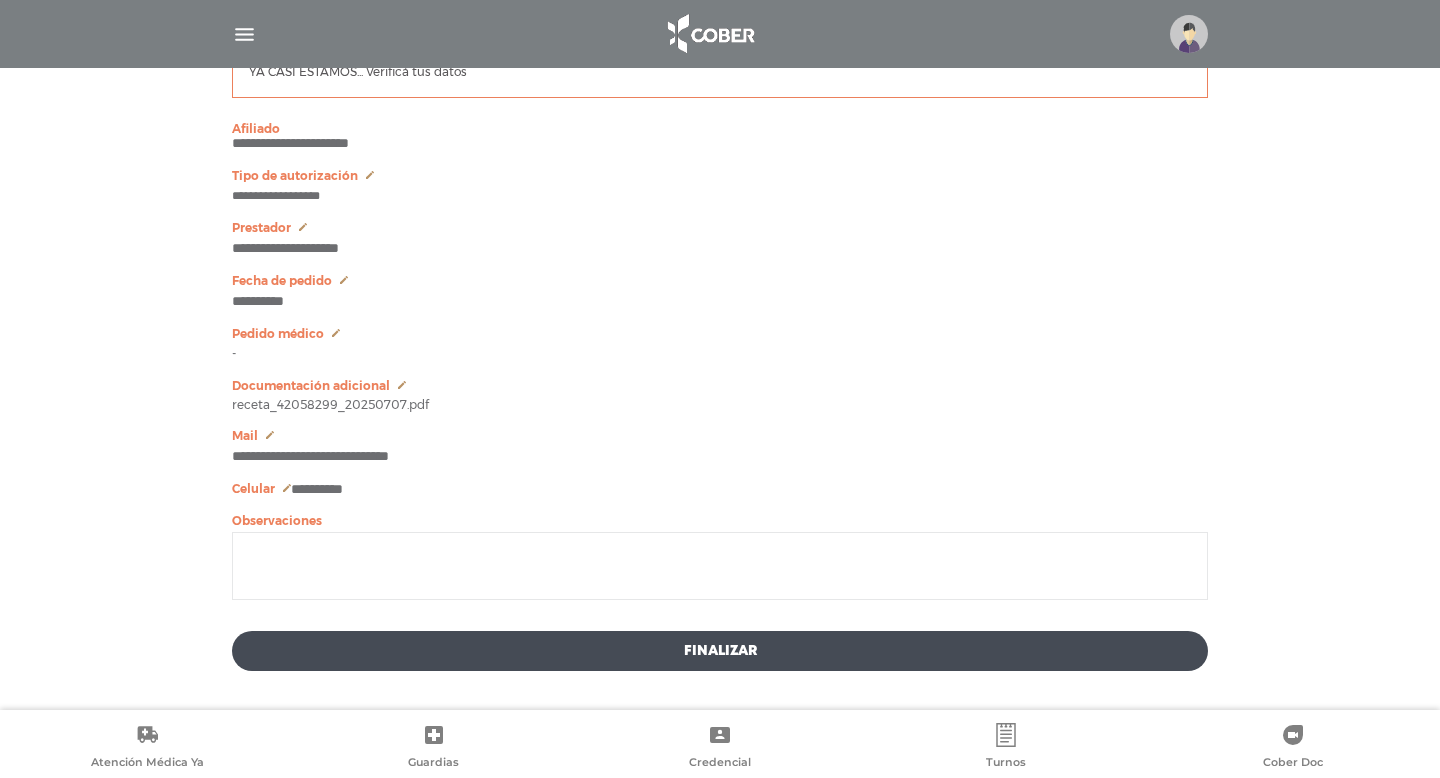 scroll, scrollTop: 1061, scrollLeft: 0, axis: vertical 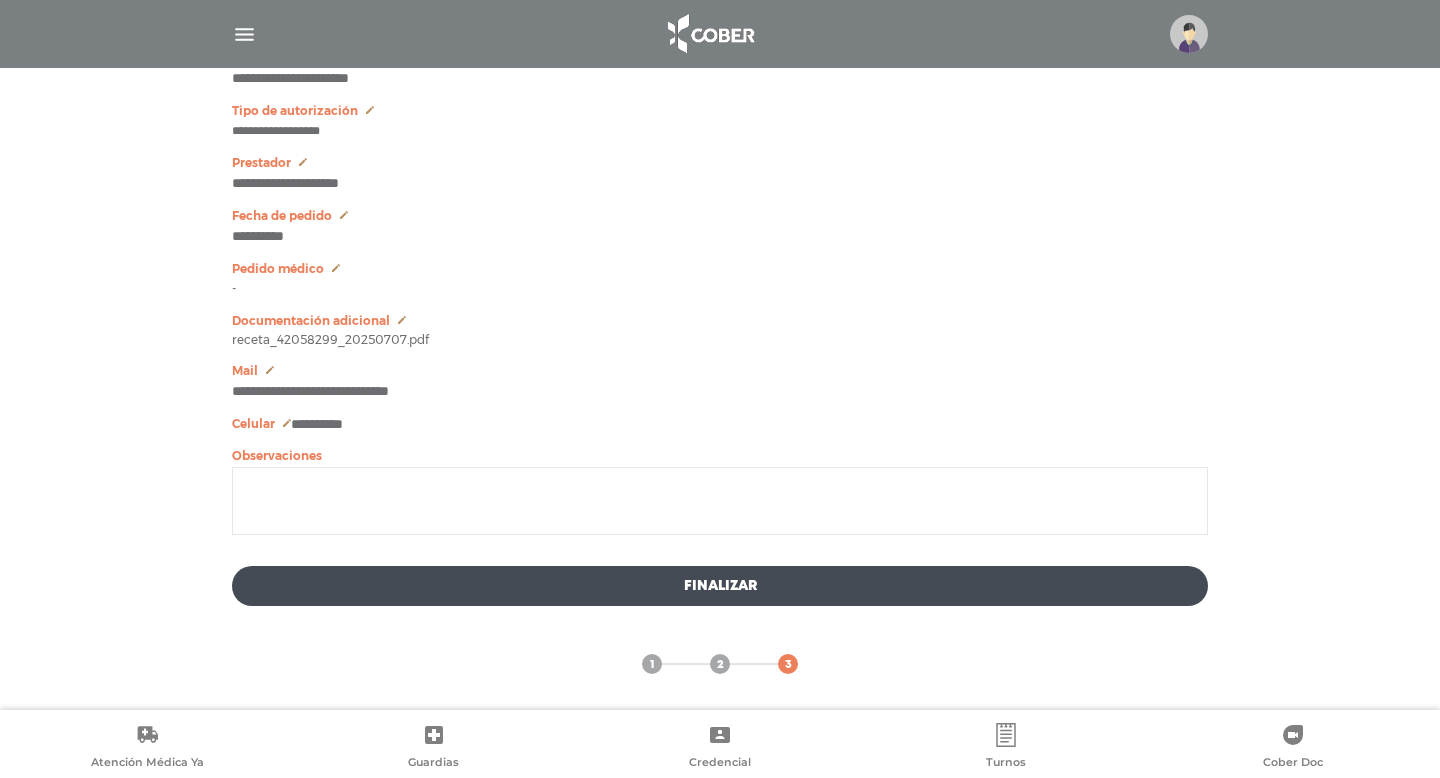 click on "Finalizar" at bounding box center (720, 586) 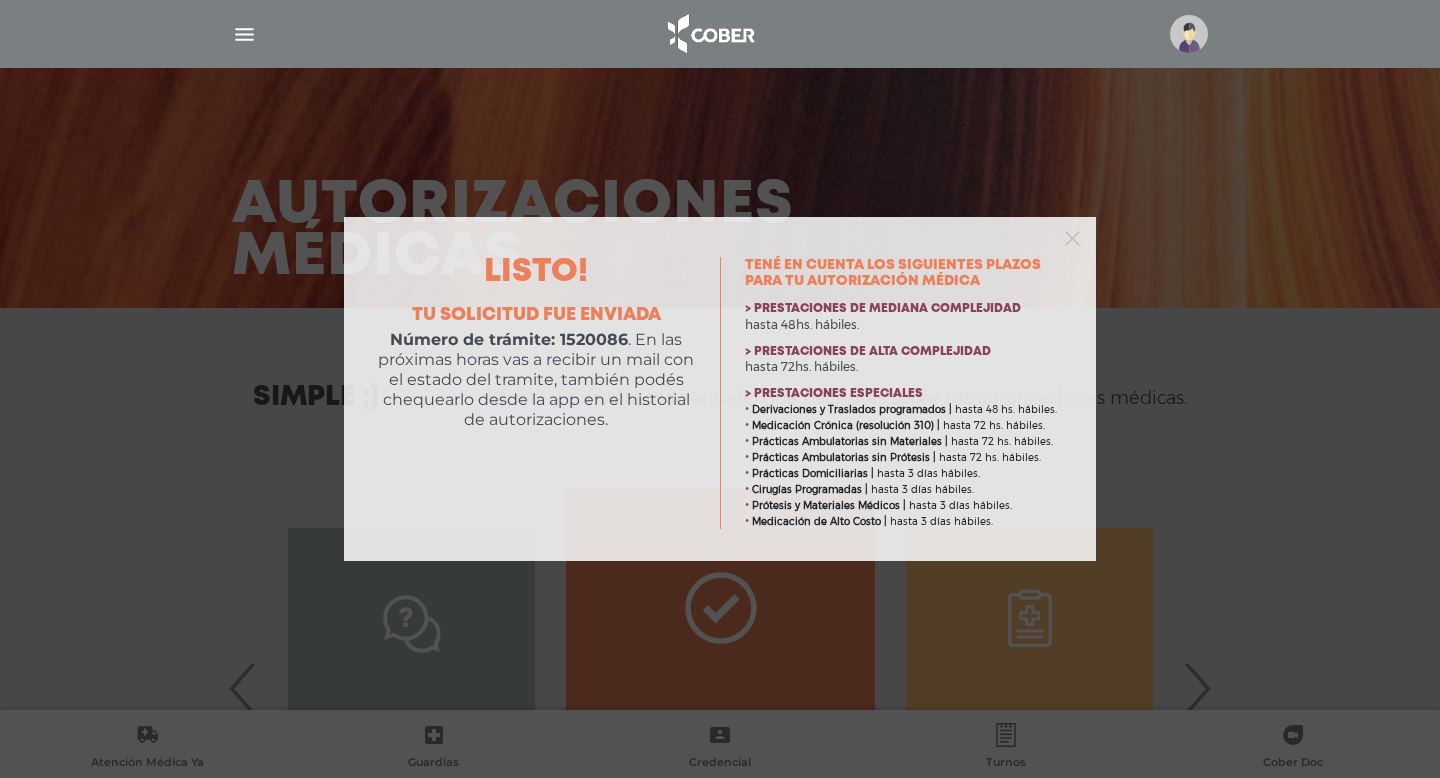 scroll, scrollTop: 0, scrollLeft: 0, axis: both 